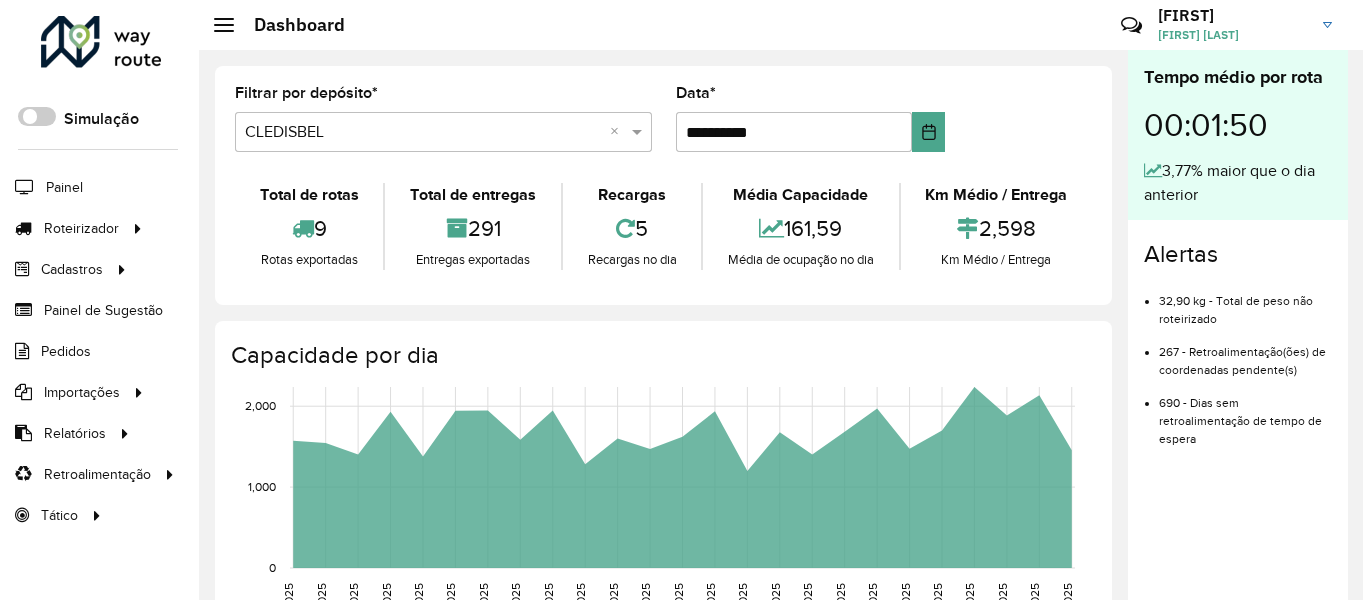 scroll, scrollTop: 0, scrollLeft: 0, axis: both 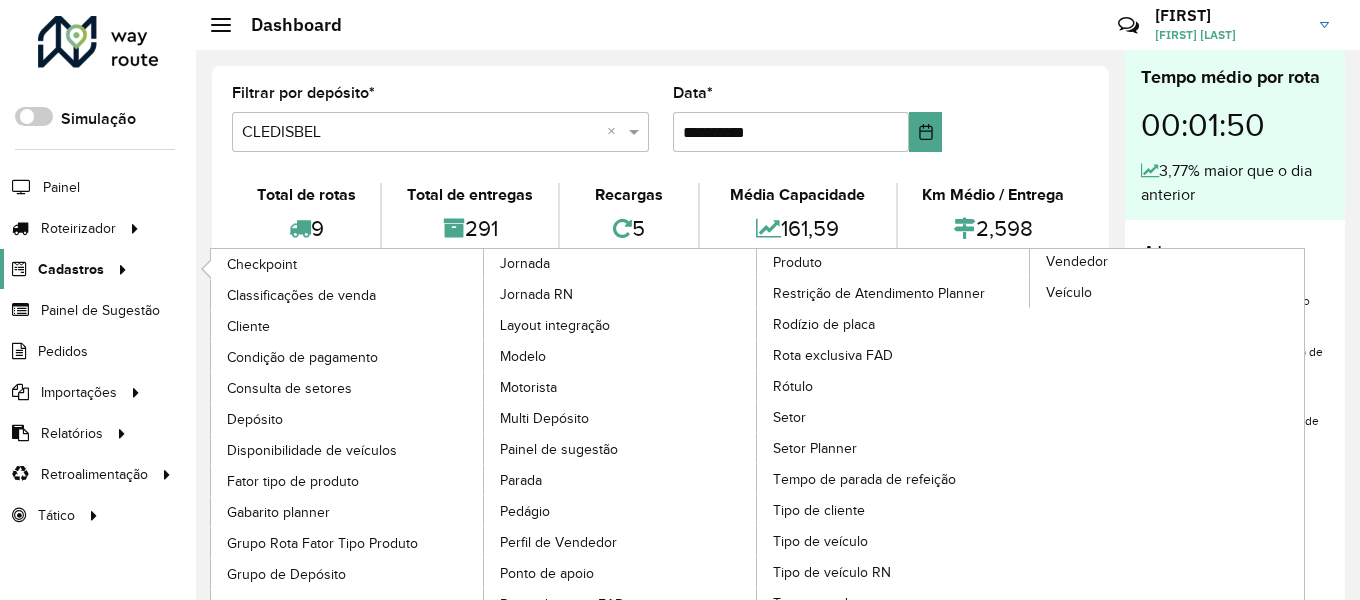 click 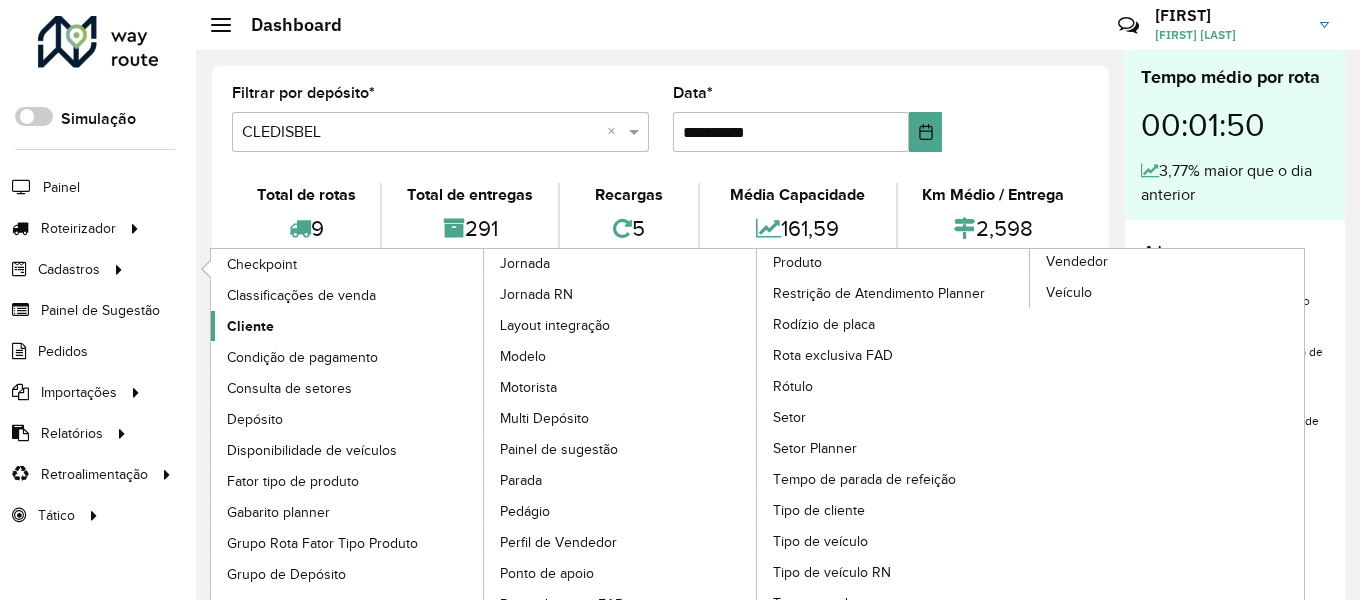 click on "Cliente" 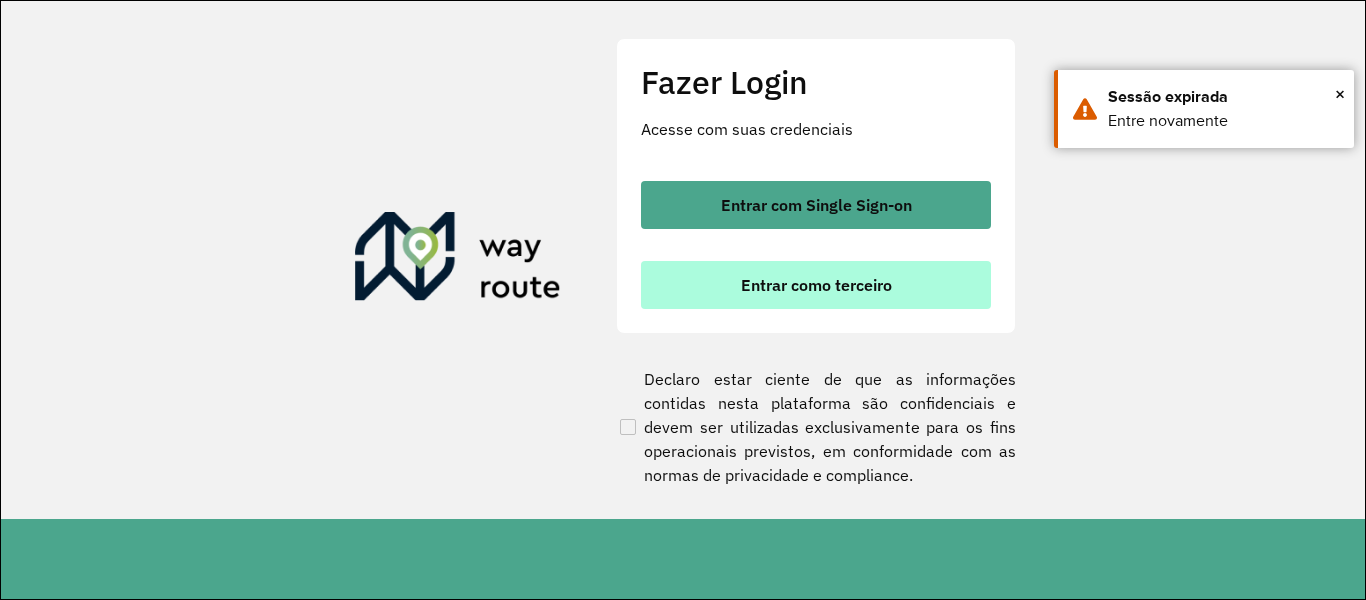 click on "Entrar como terceiro" at bounding box center [816, 285] 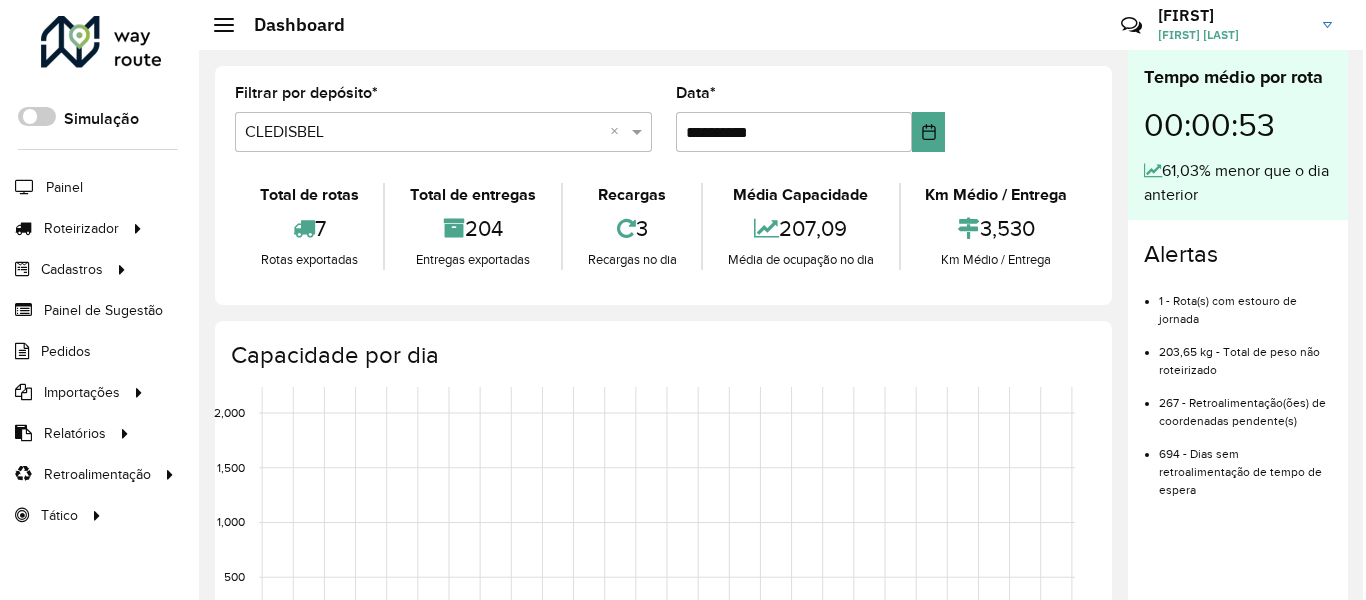 scroll, scrollTop: 0, scrollLeft: 0, axis: both 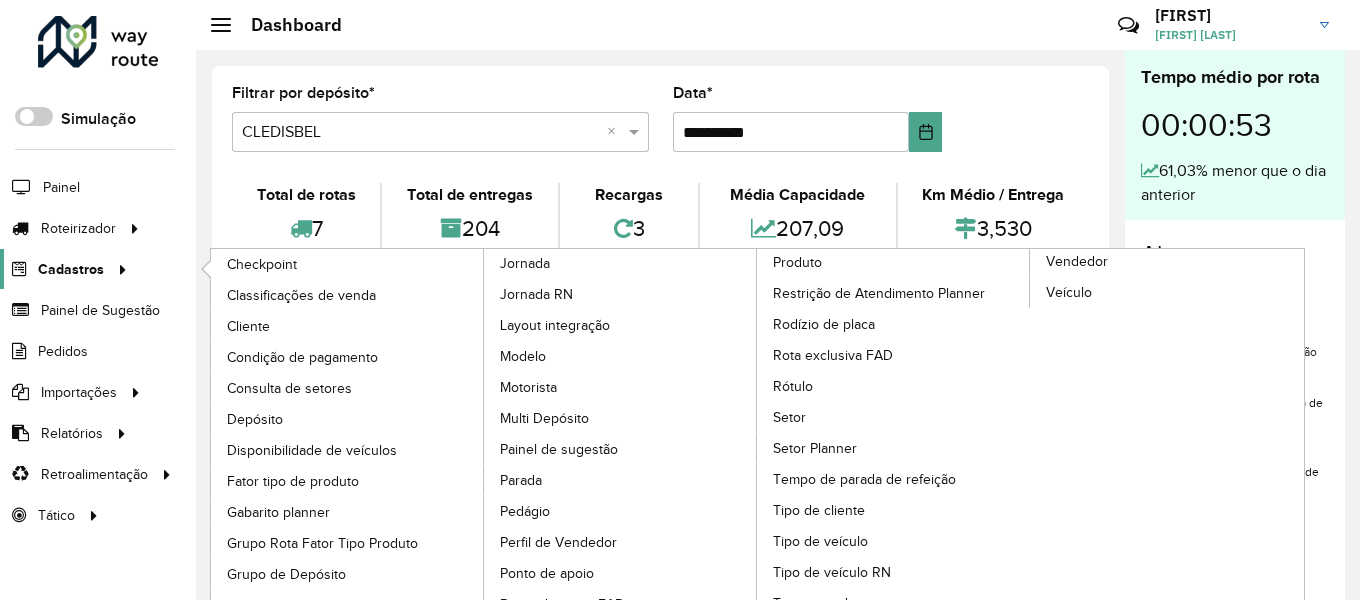 click 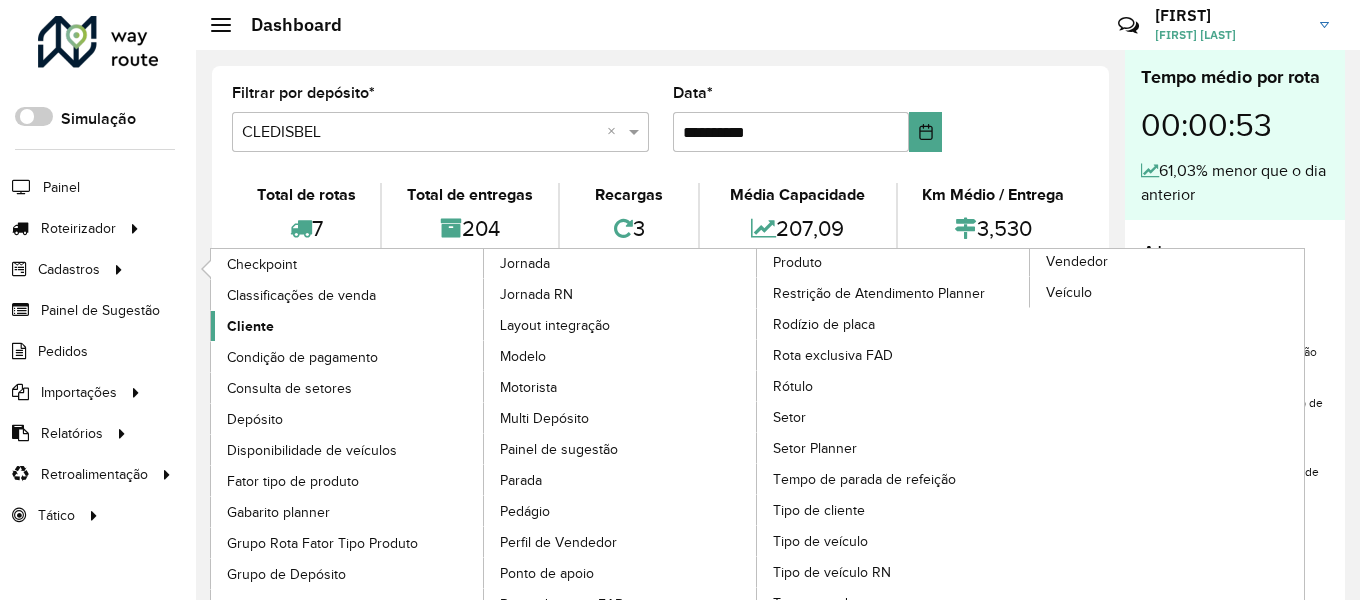 click on "Cliente" 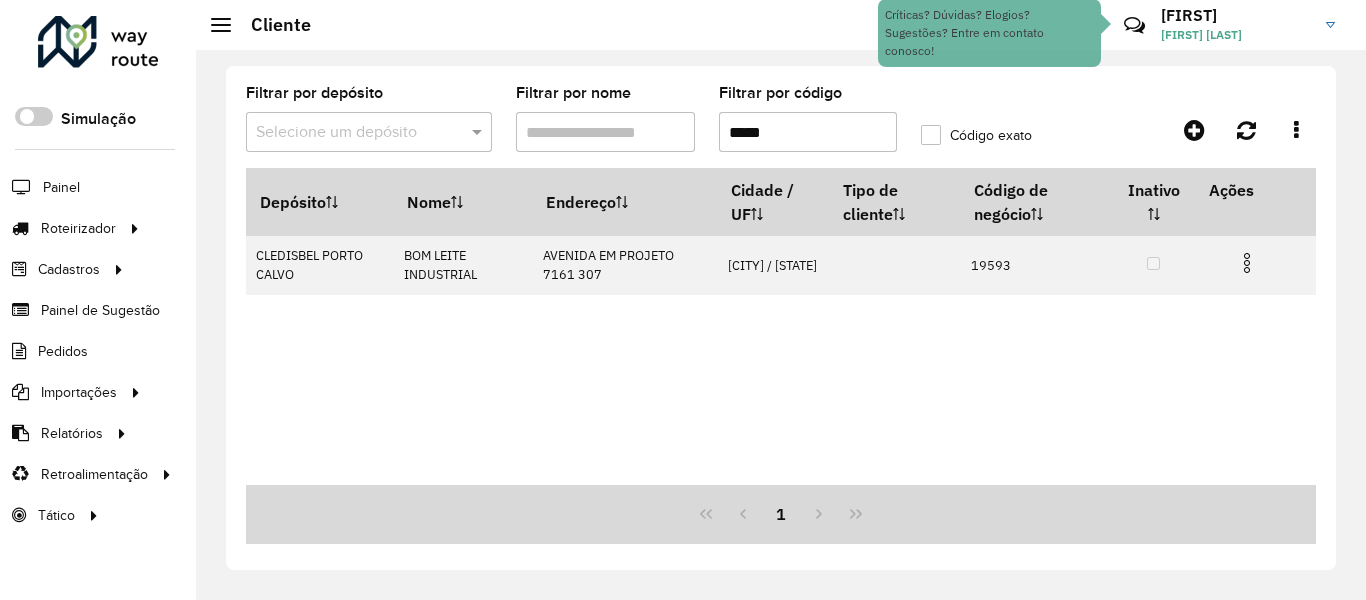 click on "*****" at bounding box center (808, 132) 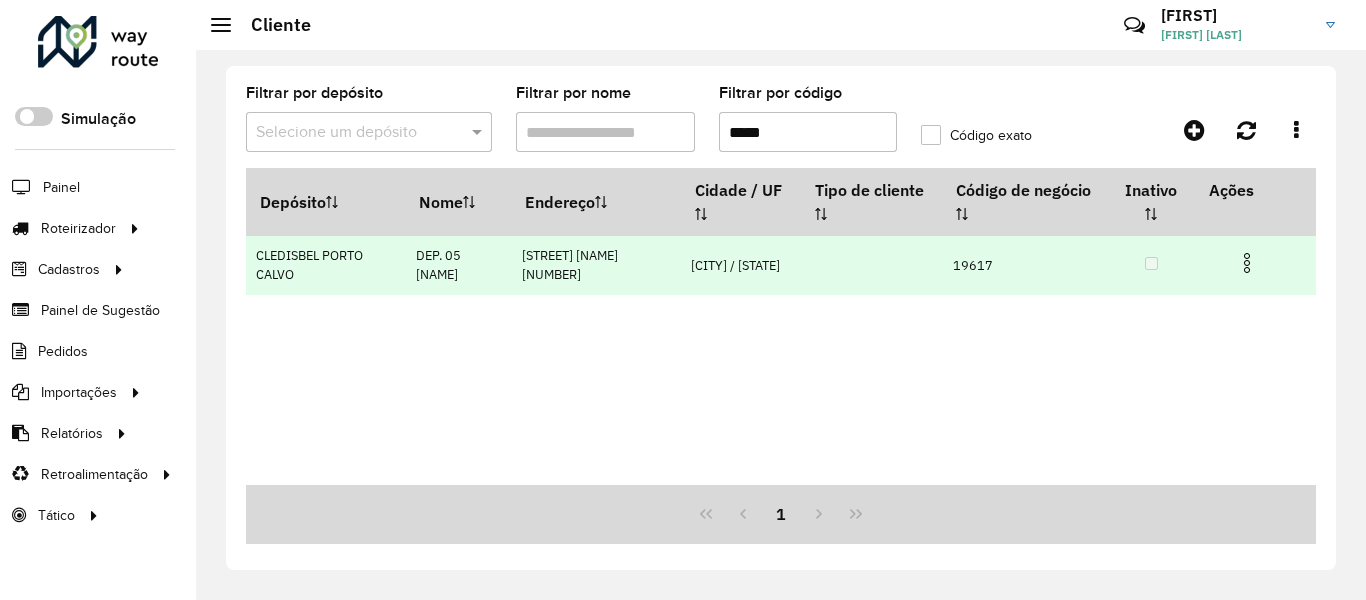 type on "*****" 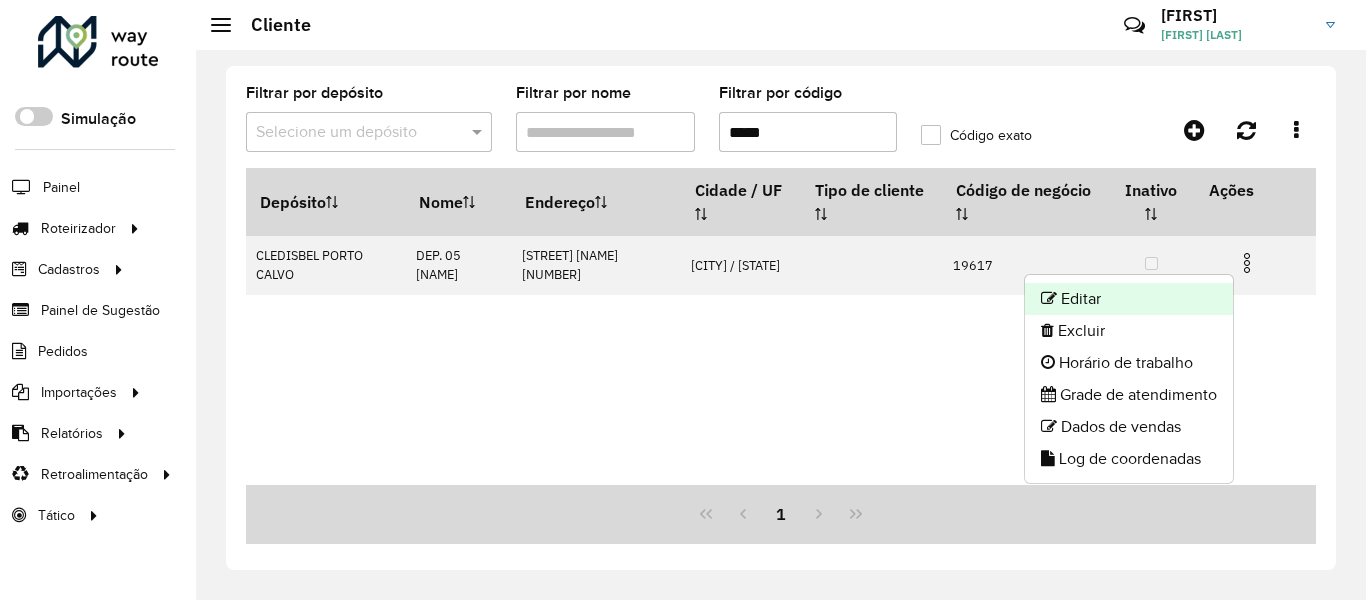 click on "Editar" 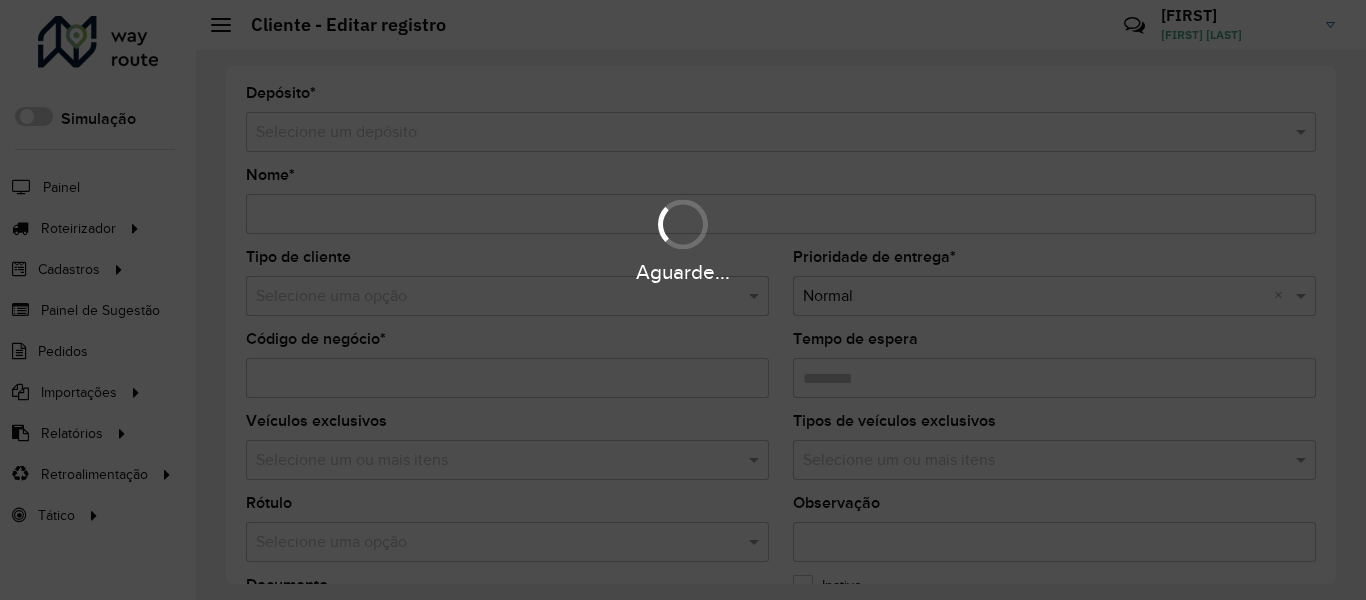 type on "**********" 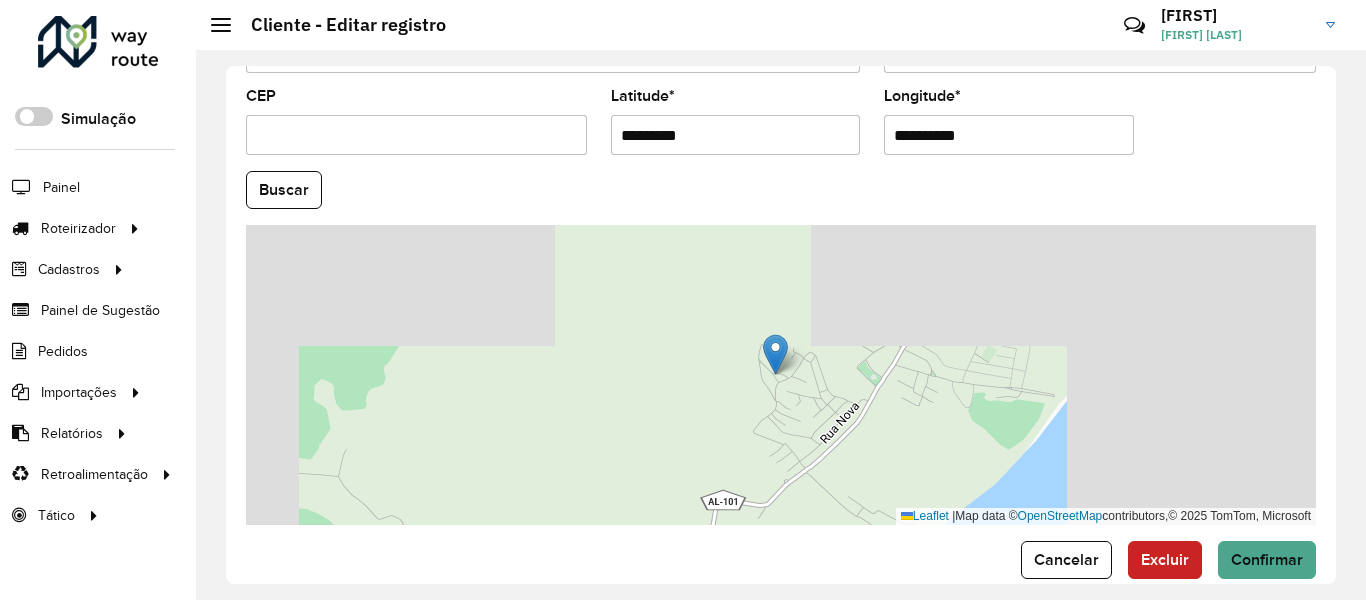 scroll, scrollTop: 888, scrollLeft: 0, axis: vertical 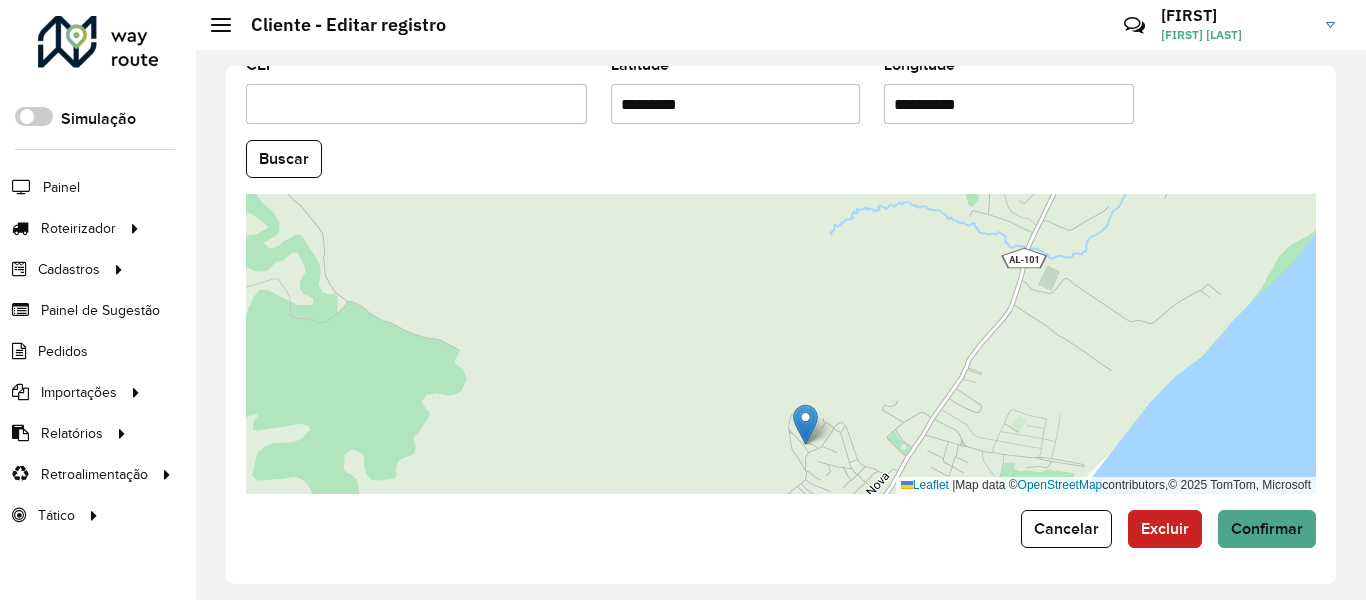 drag, startPoint x: 827, startPoint y: 377, endPoint x: 864, endPoint y: 484, distance: 113.216606 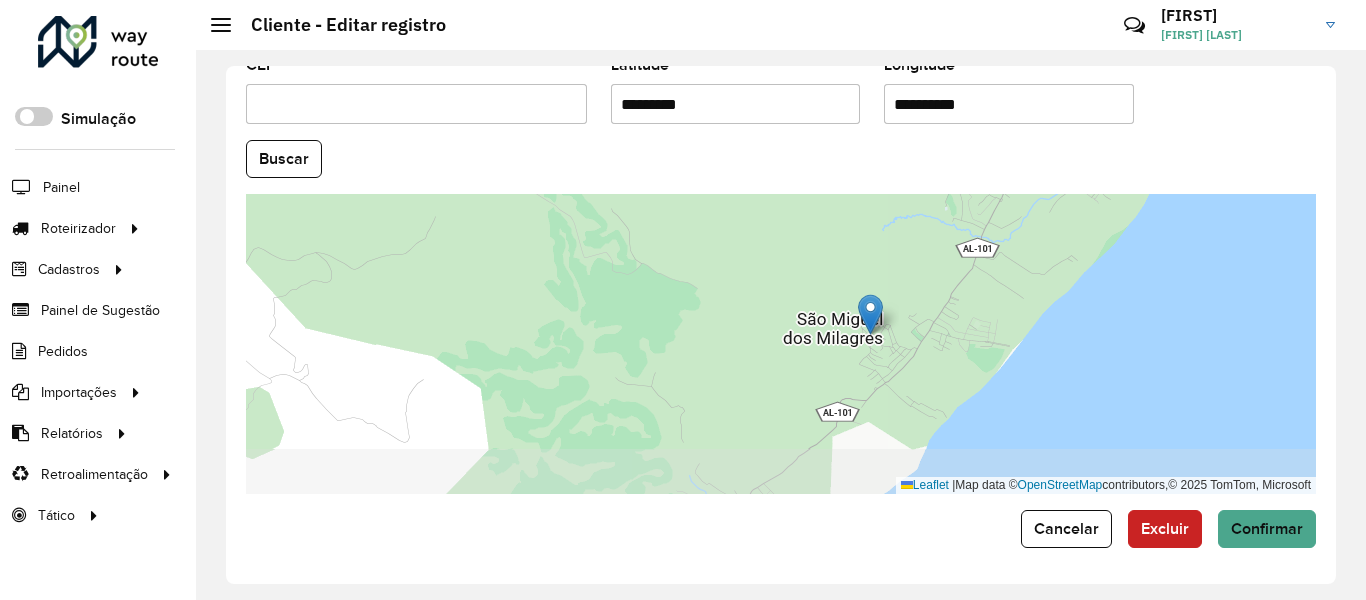 drag, startPoint x: 900, startPoint y: 422, endPoint x: 923, endPoint y: 339, distance: 86.127815 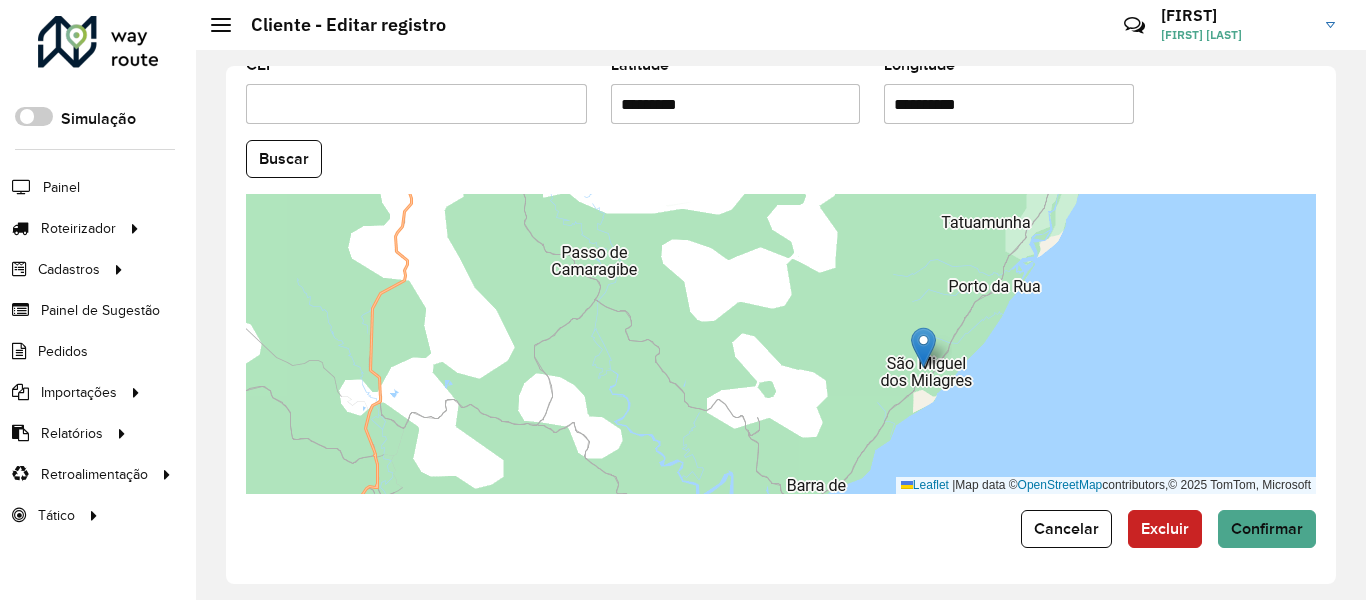 drag, startPoint x: 831, startPoint y: 346, endPoint x: 850, endPoint y: 387, distance: 45.188496 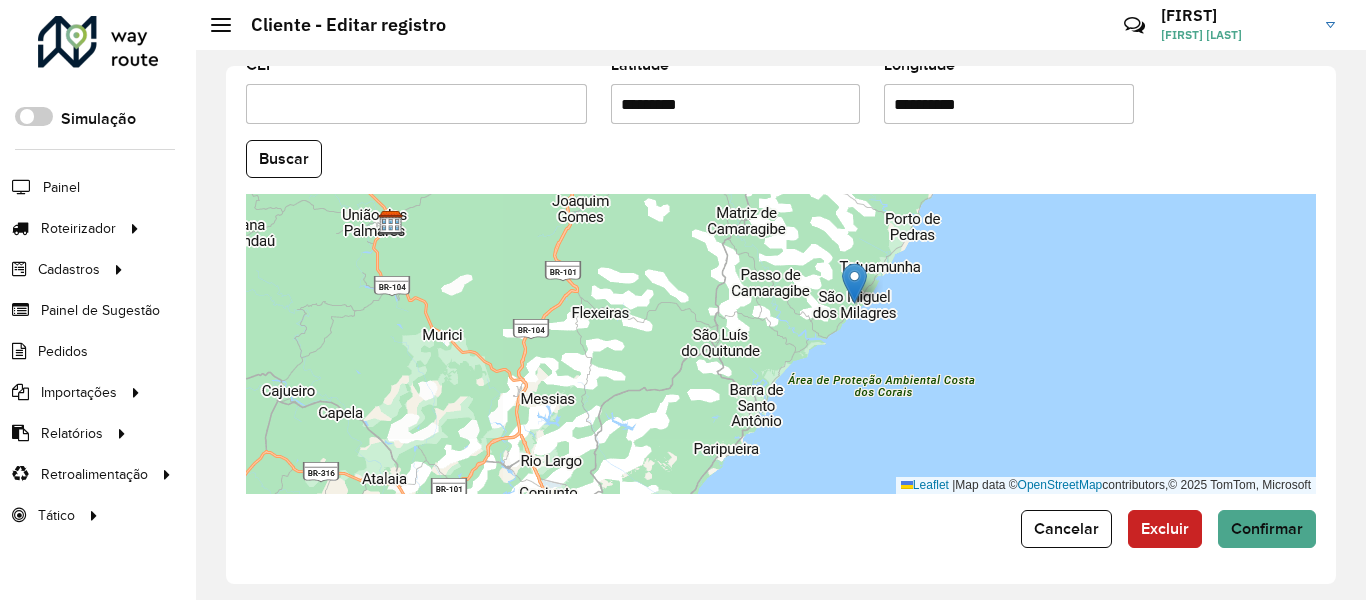 drag, startPoint x: 815, startPoint y: 312, endPoint x: 805, endPoint y: 260, distance: 52.95281 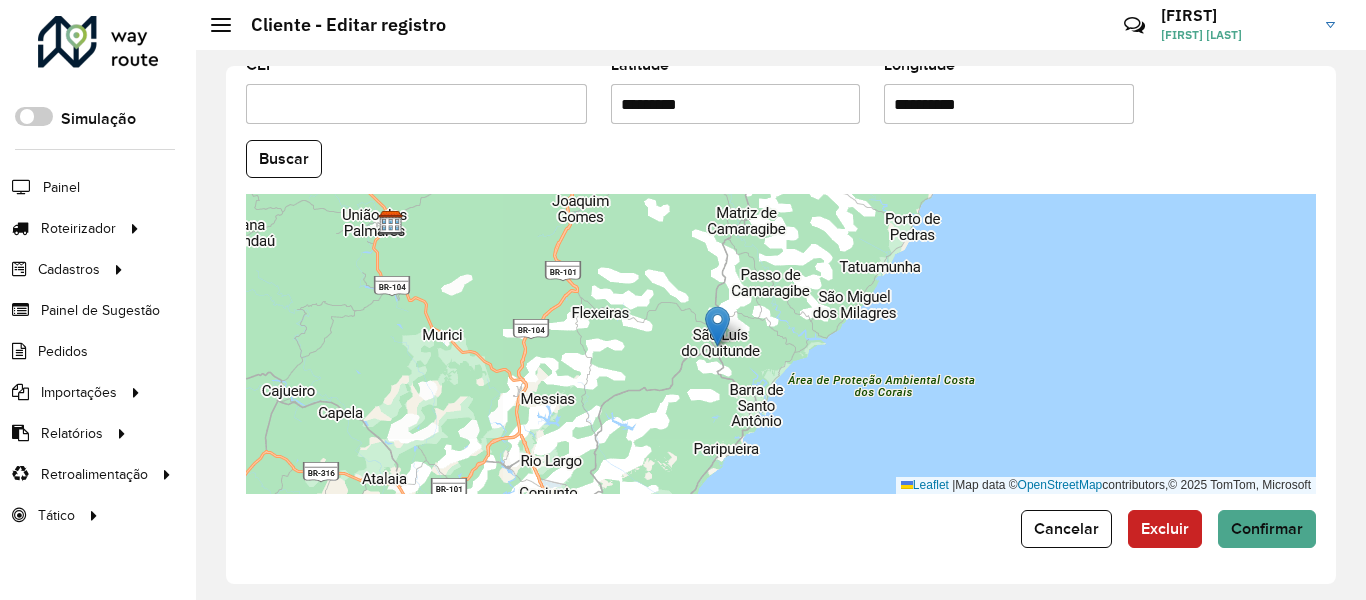 drag, startPoint x: 854, startPoint y: 293, endPoint x: 717, endPoint y: 336, distance: 143.58969 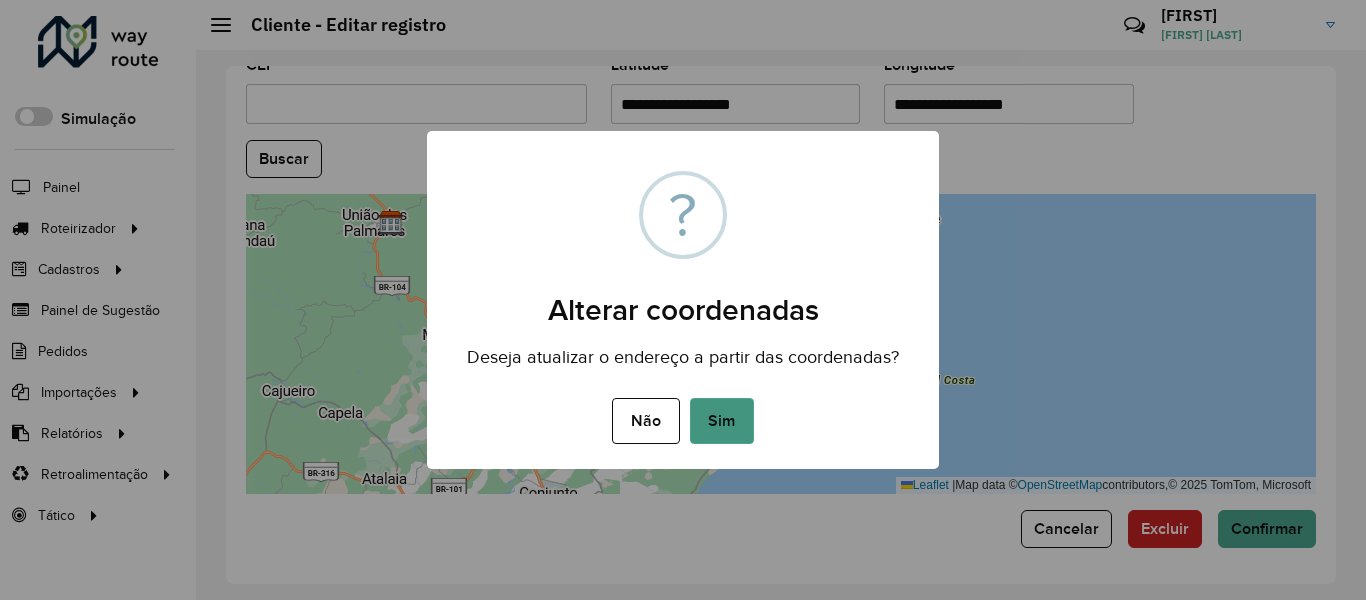 click on "Sim" at bounding box center (722, 421) 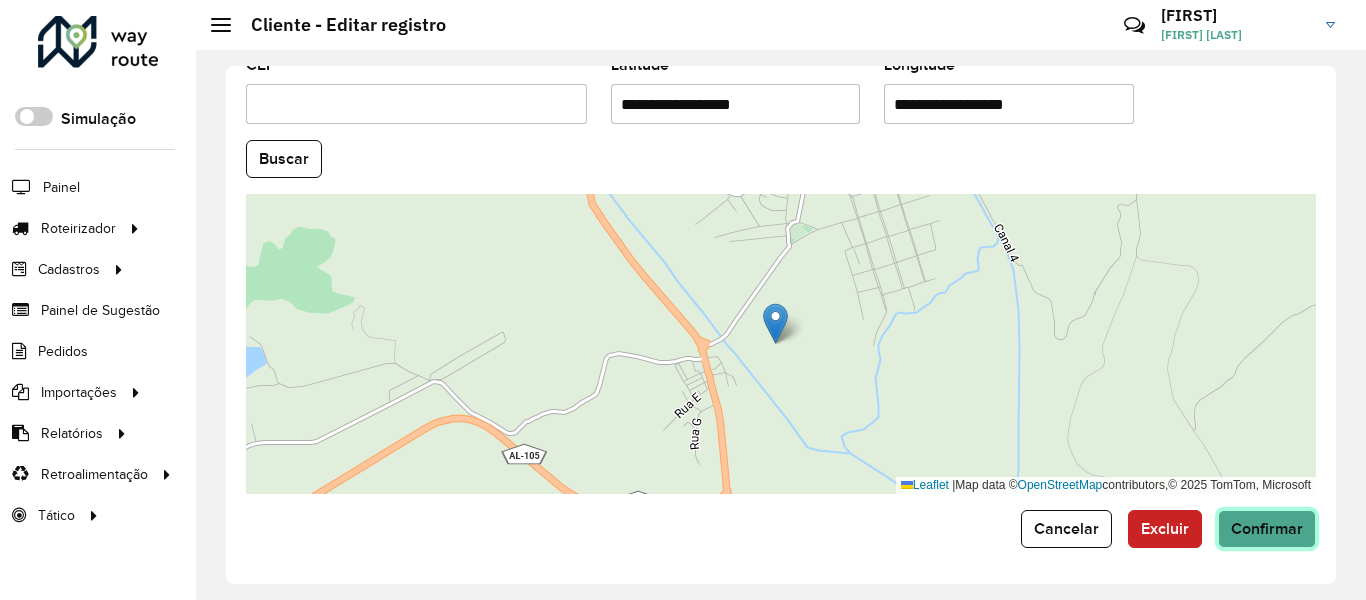 click on "Confirmar" 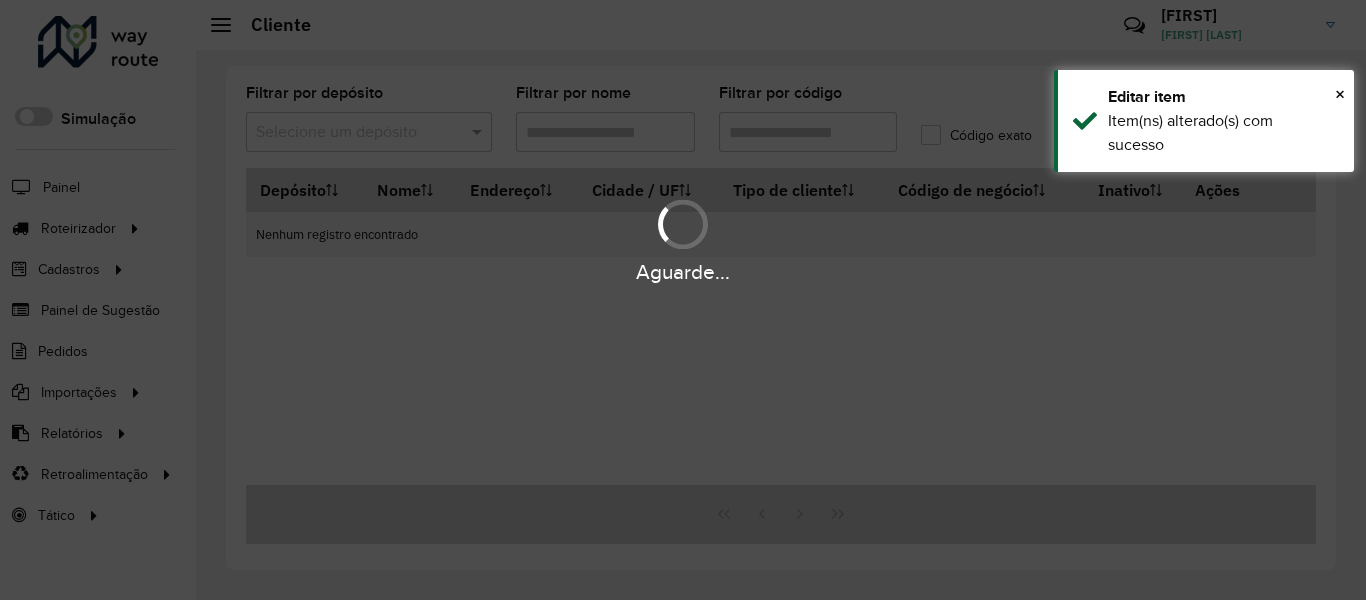 type on "*****" 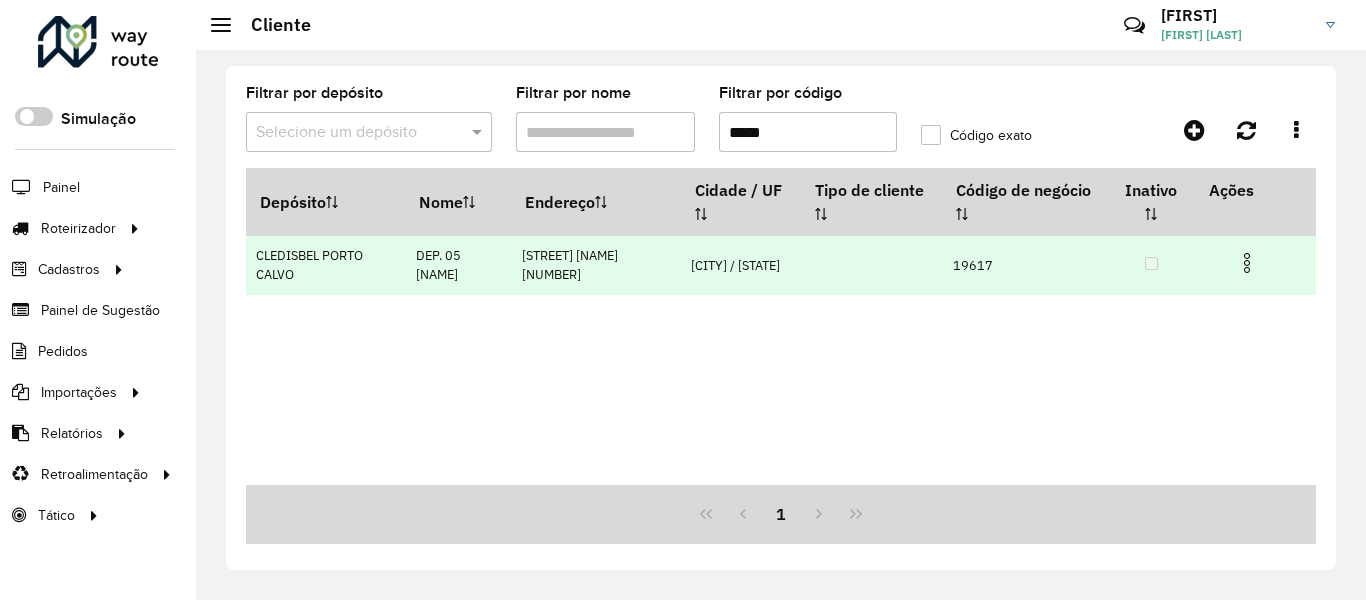 click at bounding box center (1247, 263) 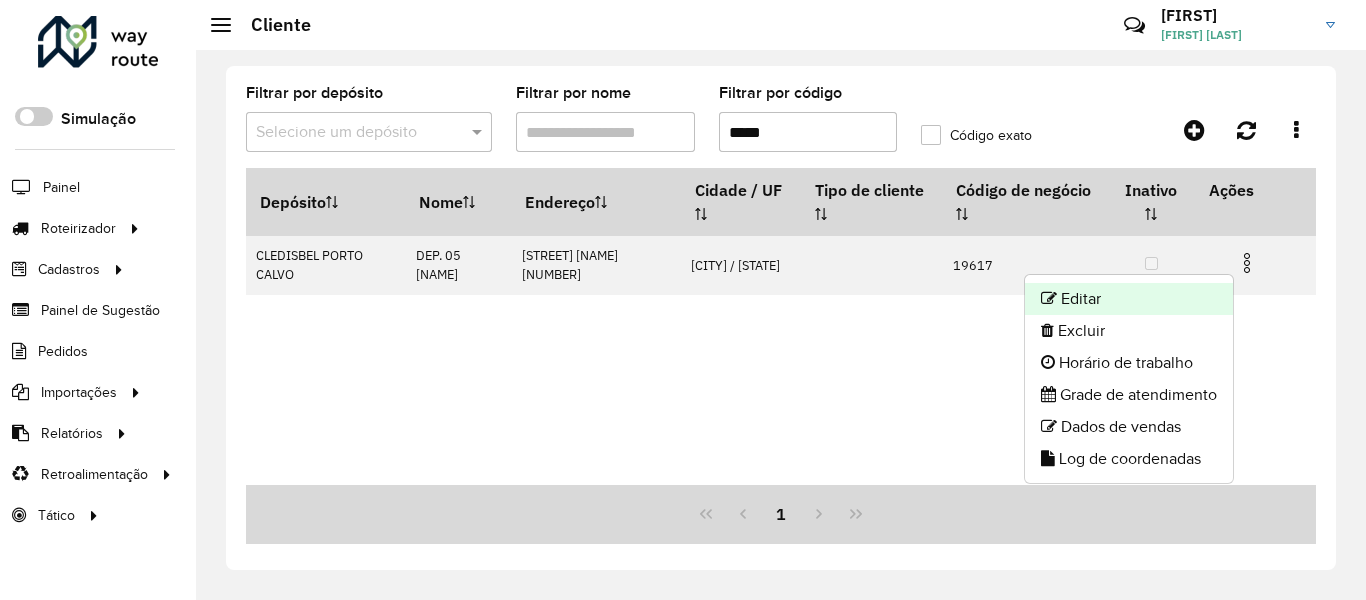 click on "Editar" 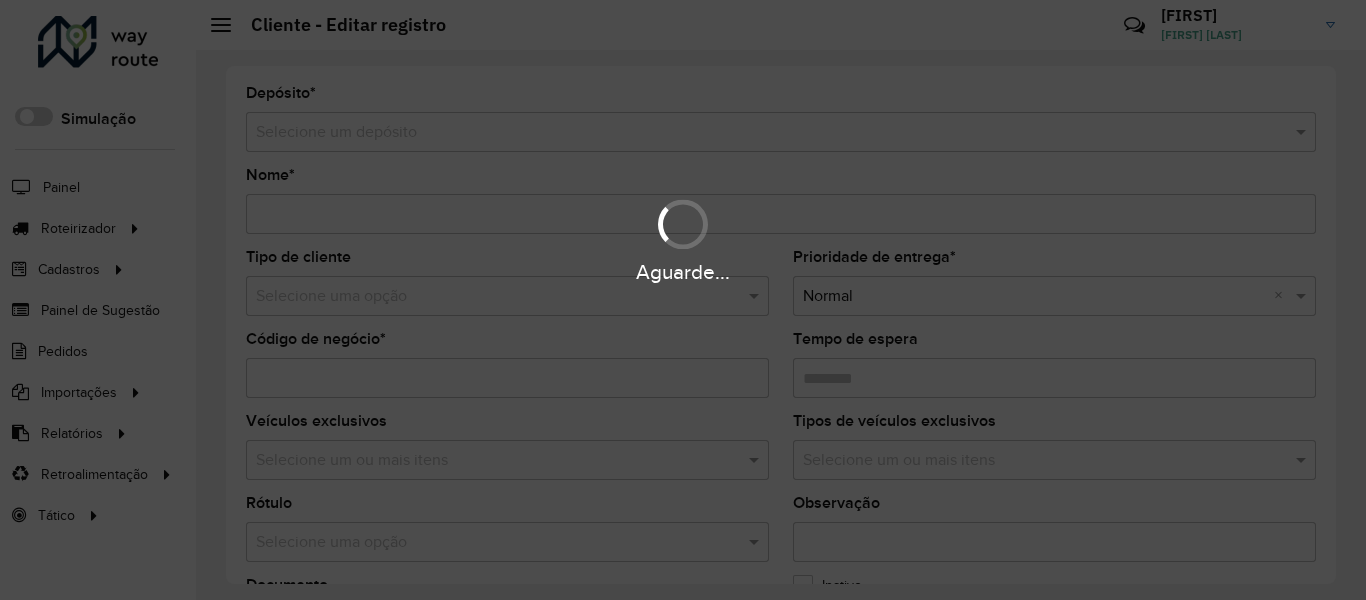 type on "**********" 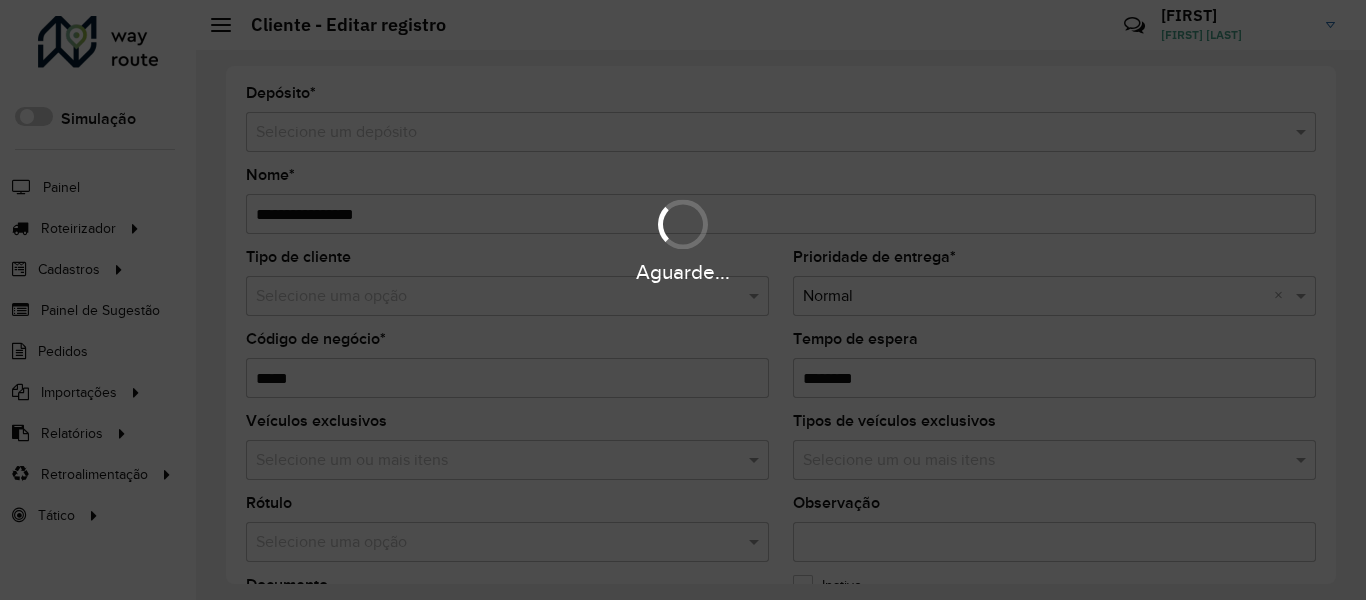 type on "******" 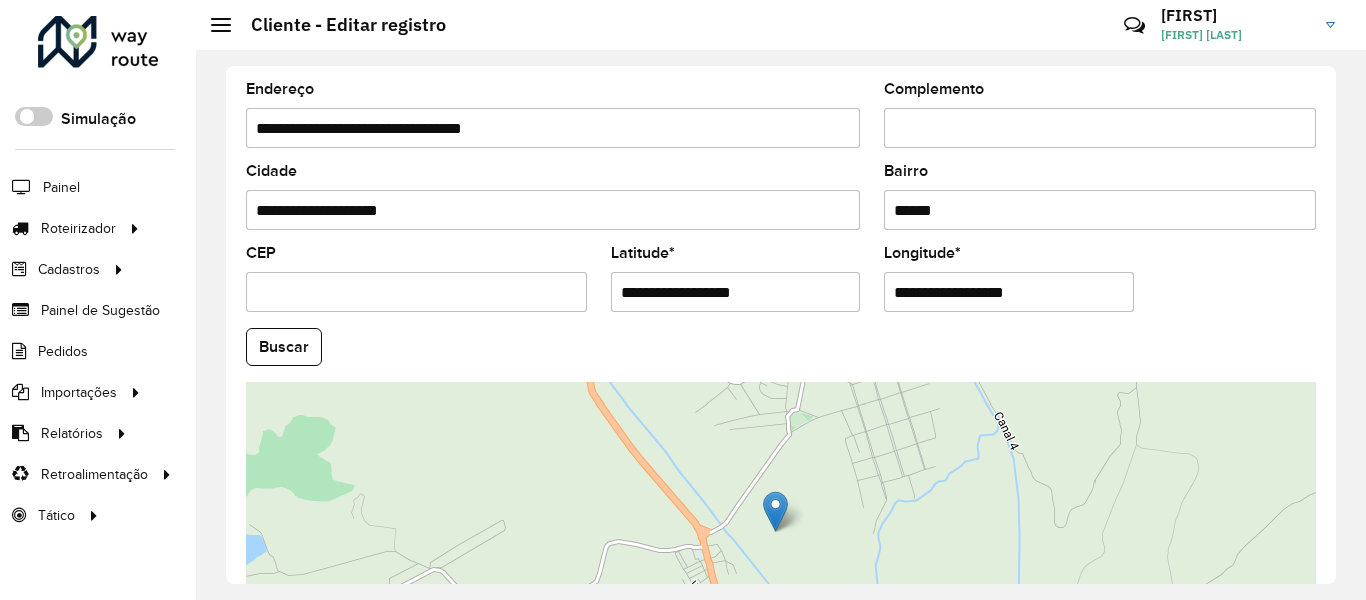 scroll, scrollTop: 800, scrollLeft: 0, axis: vertical 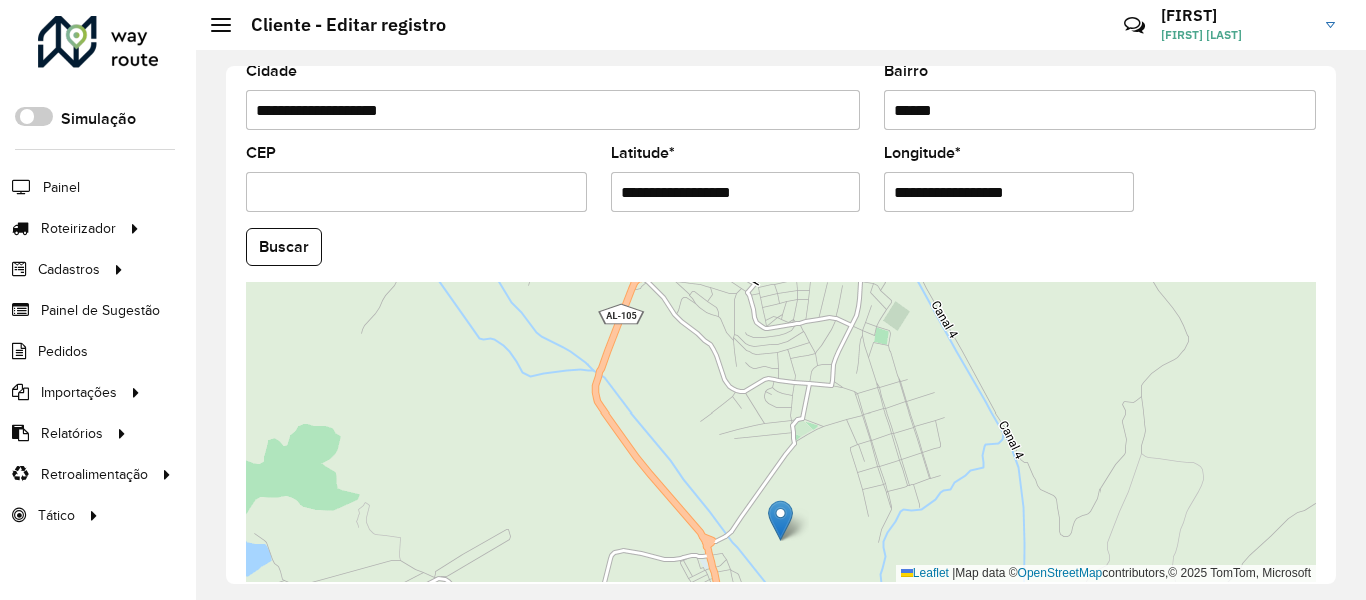 drag, startPoint x: 857, startPoint y: 466, endPoint x: 859, endPoint y: 494, distance: 28.071337 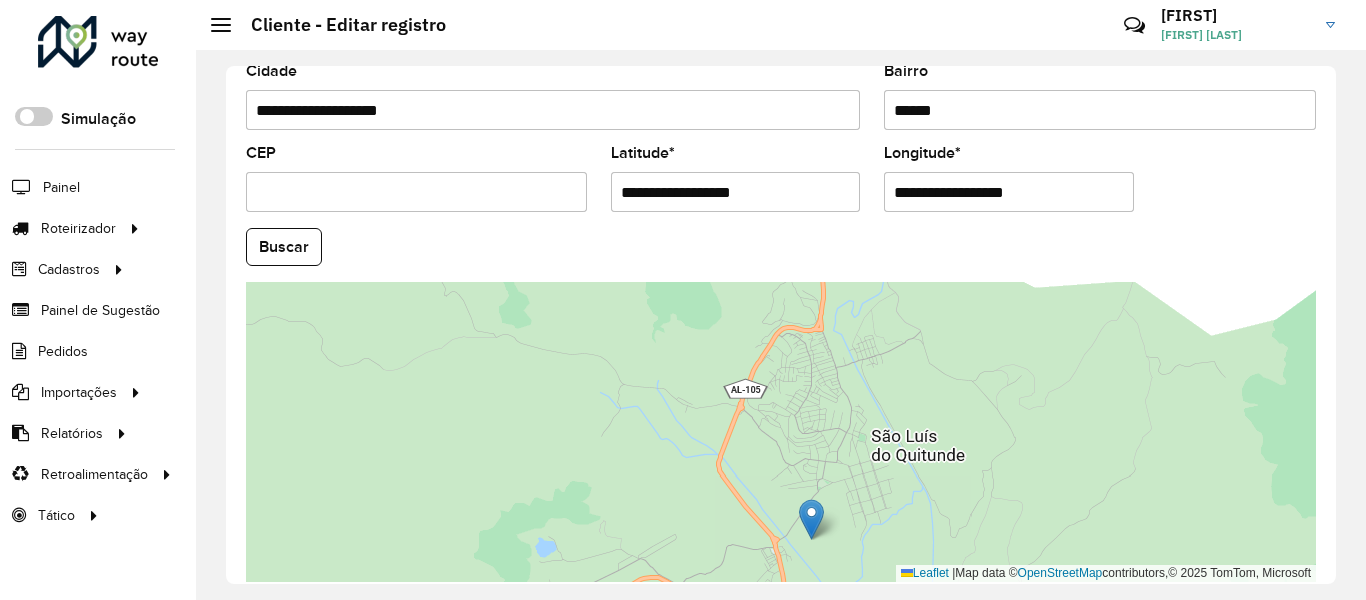 drag, startPoint x: 852, startPoint y: 459, endPoint x: 847, endPoint y: 499, distance: 40.311287 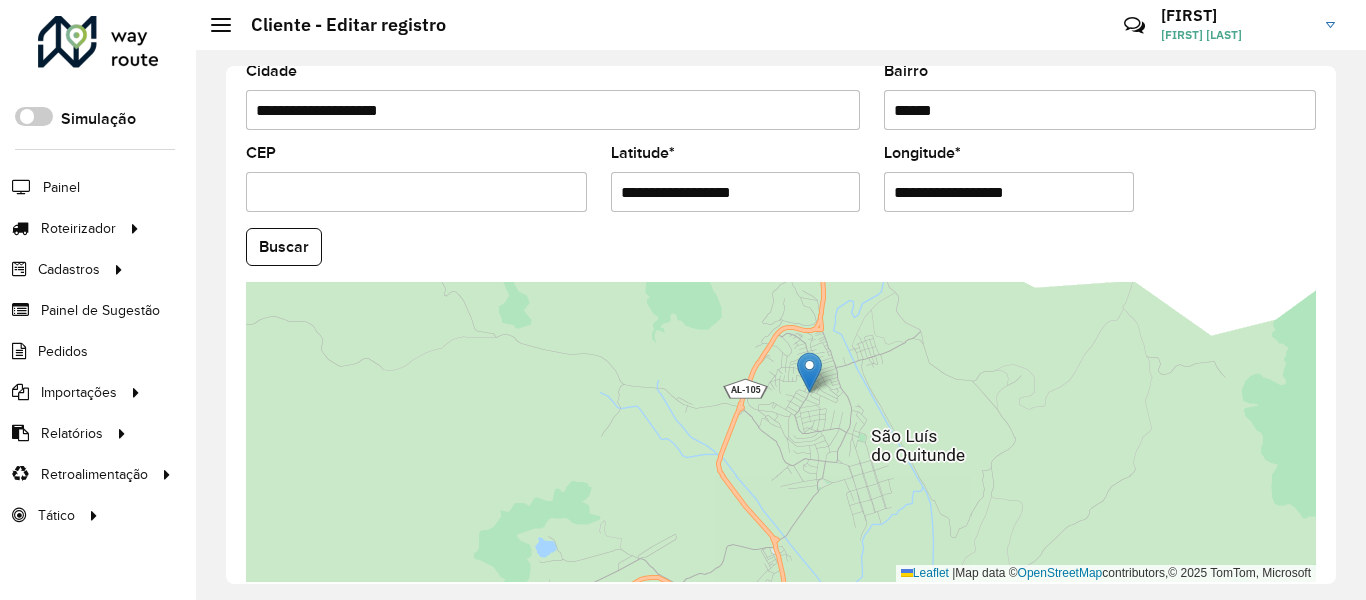 drag, startPoint x: 813, startPoint y: 514, endPoint x: 811, endPoint y: 367, distance: 147.01361 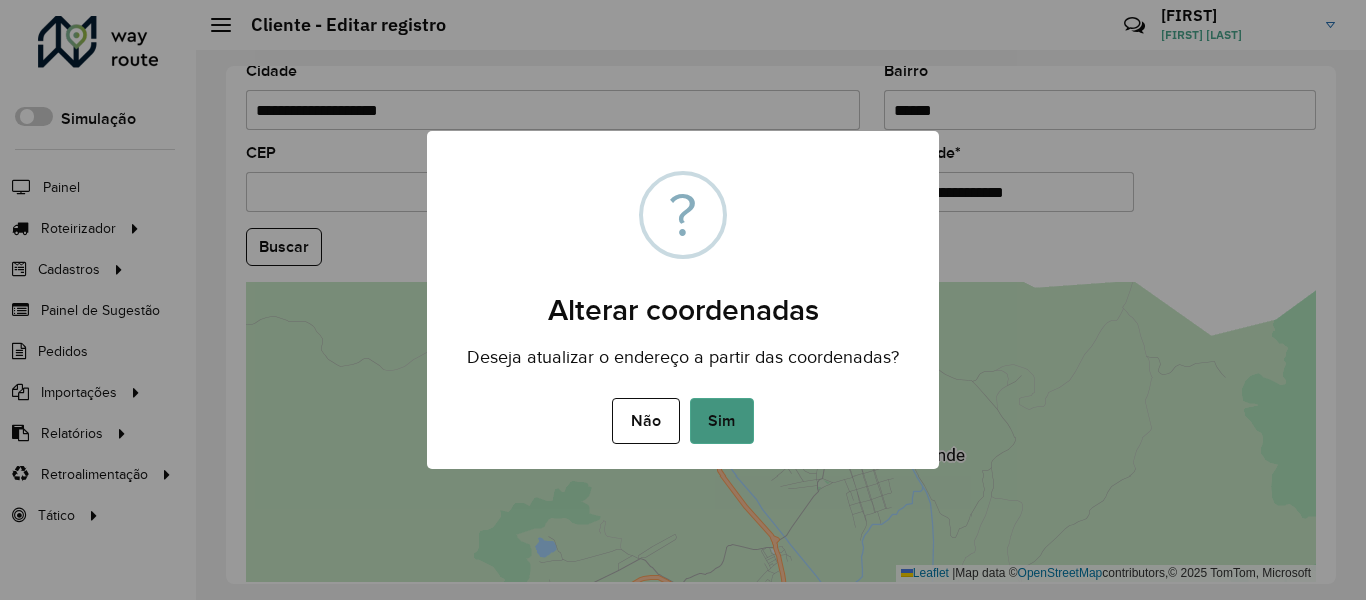 click on "Sim" at bounding box center [722, 421] 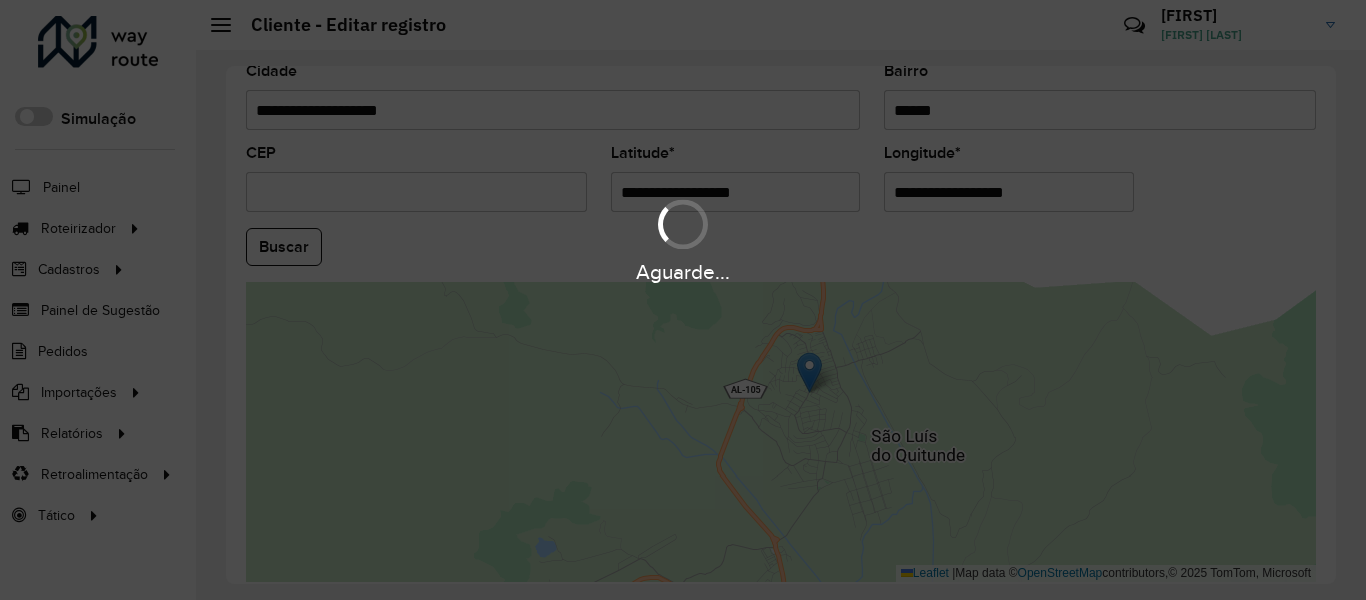 type on "******" 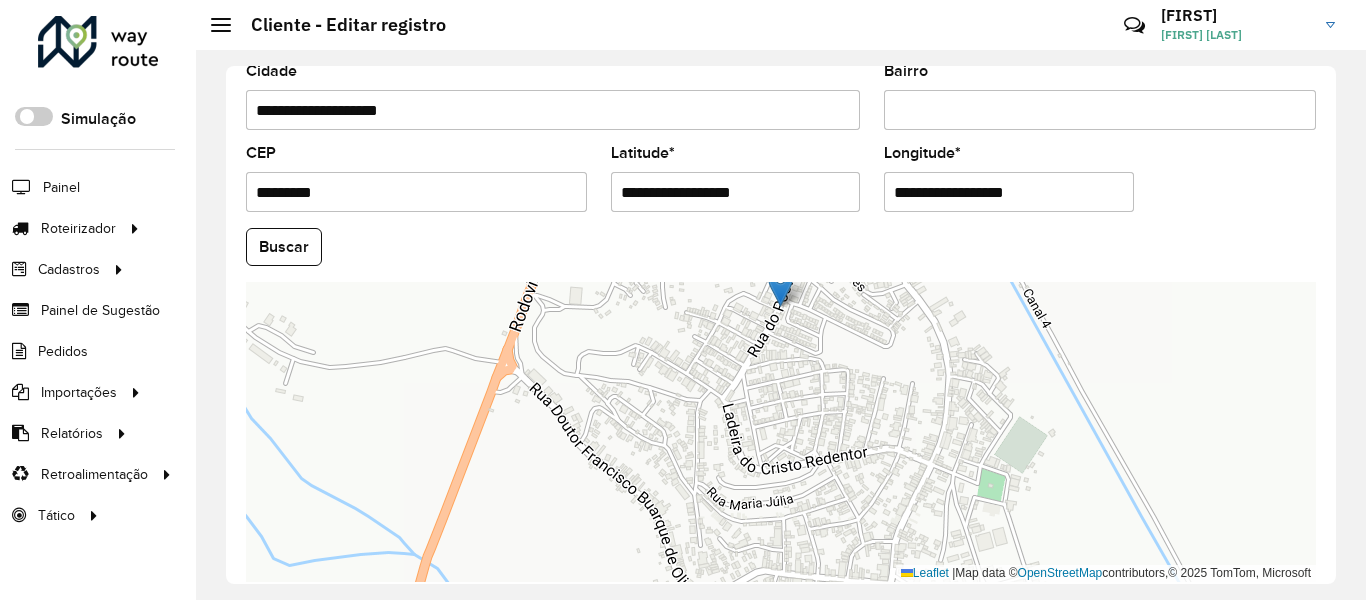 drag, startPoint x: 788, startPoint y: 522, endPoint x: 800, endPoint y: 351, distance: 171.42053 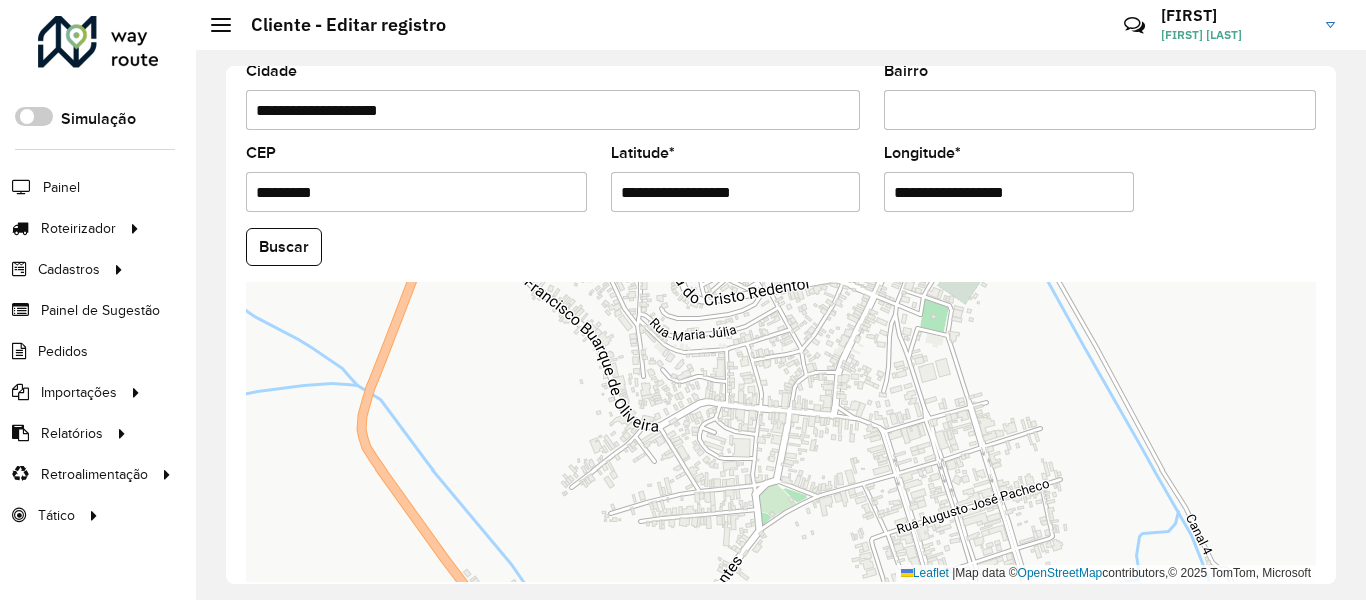 drag, startPoint x: 933, startPoint y: 512, endPoint x: 876, endPoint y: 343, distance: 178.35358 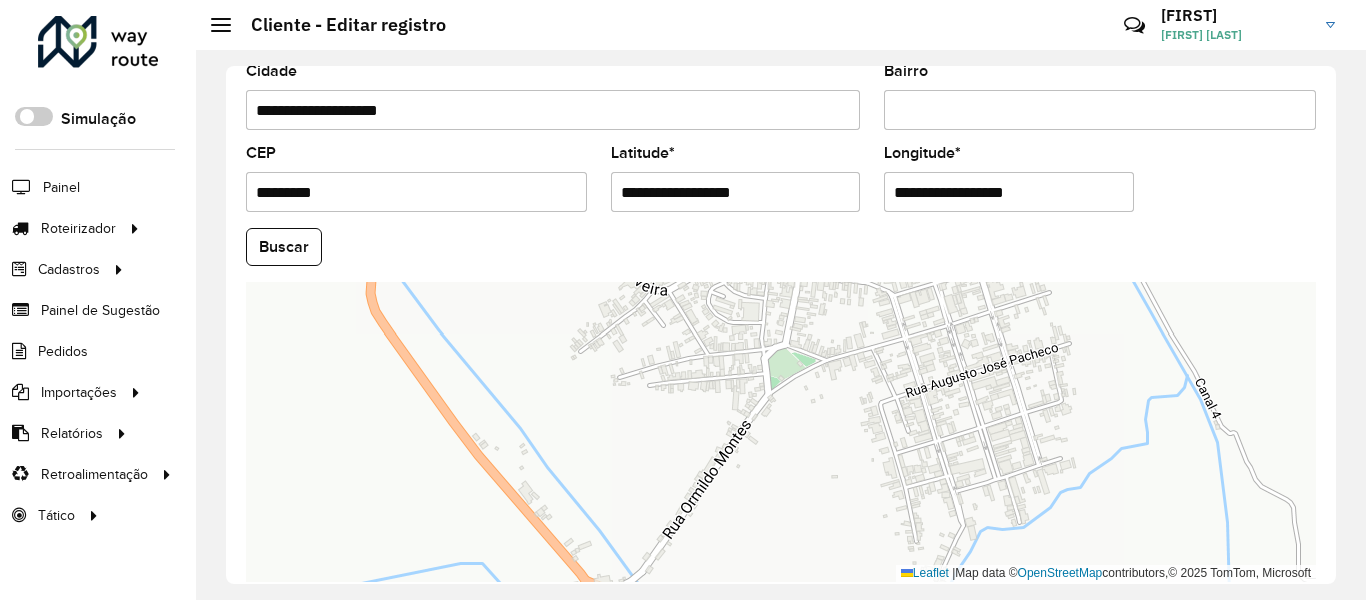 drag, startPoint x: 876, startPoint y: 434, endPoint x: 885, endPoint y: 298, distance: 136.29747 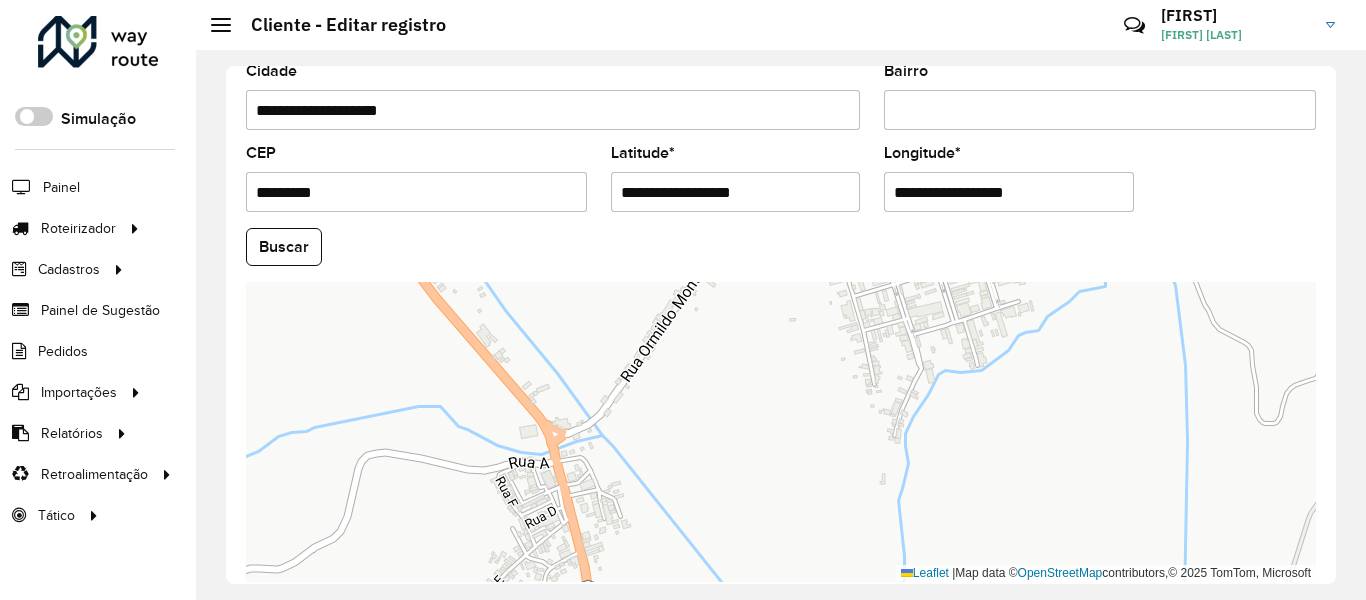 drag, startPoint x: 923, startPoint y: 485, endPoint x: 881, endPoint y: 328, distance: 162.52077 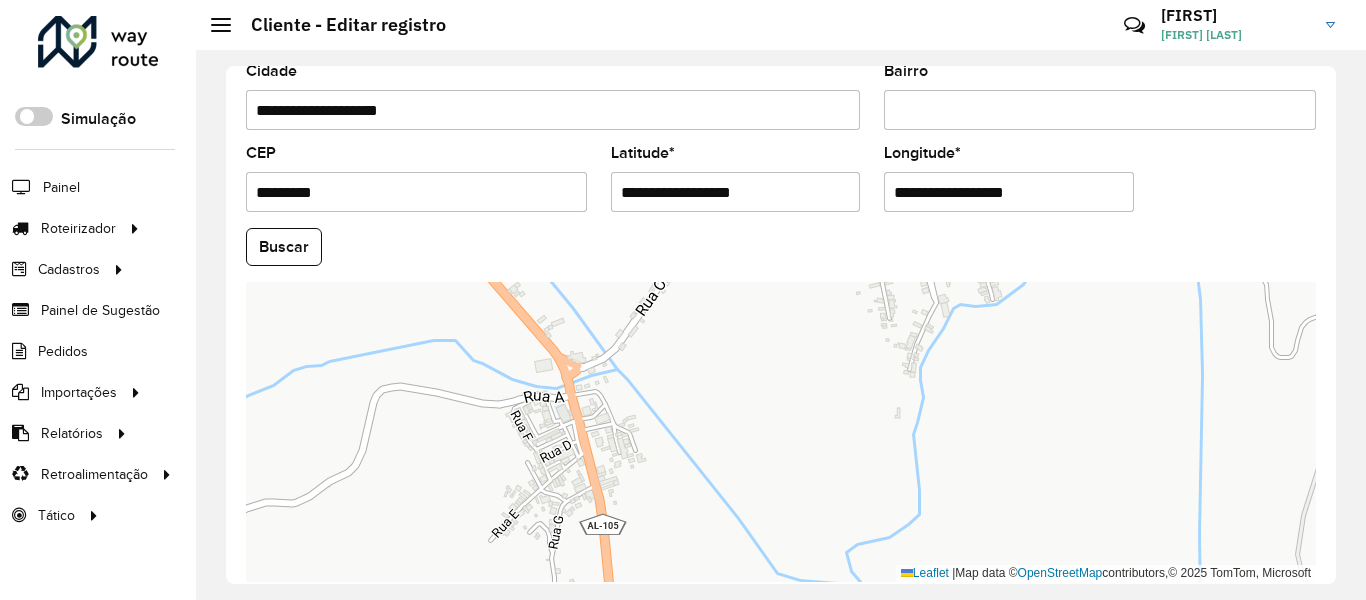 drag, startPoint x: 888, startPoint y: 448, endPoint x: 923, endPoint y: 342, distance: 111.62885 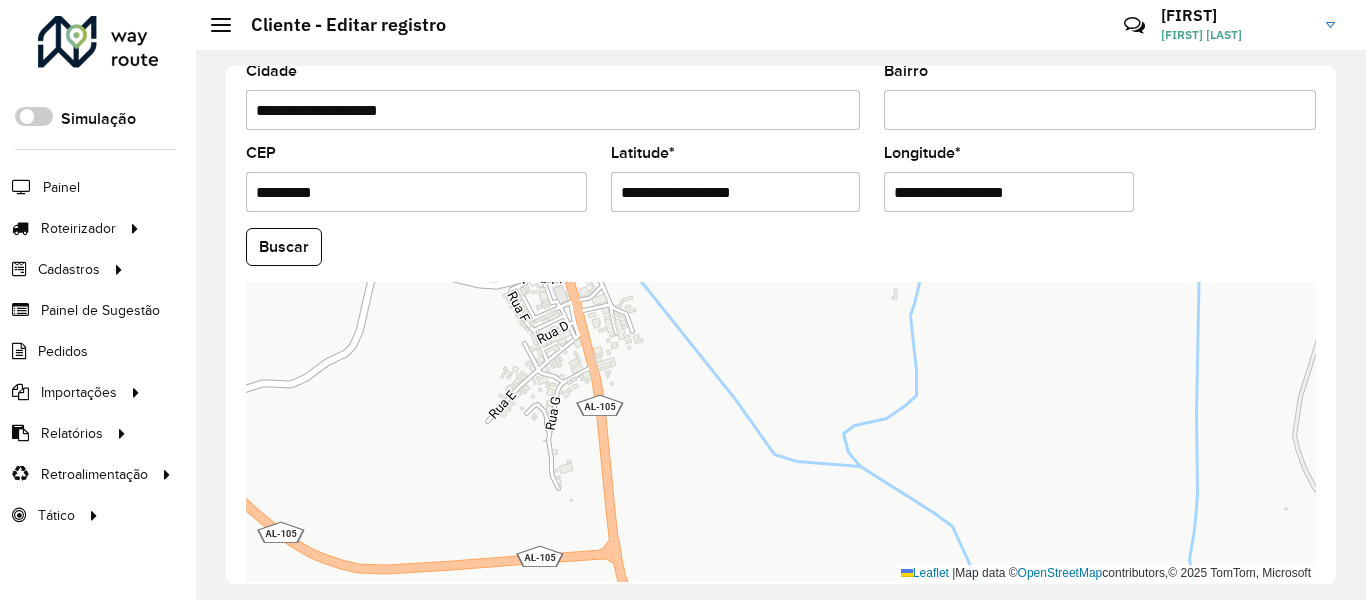 drag, startPoint x: 864, startPoint y: 404, endPoint x: 832, endPoint y: 331, distance: 79.70571 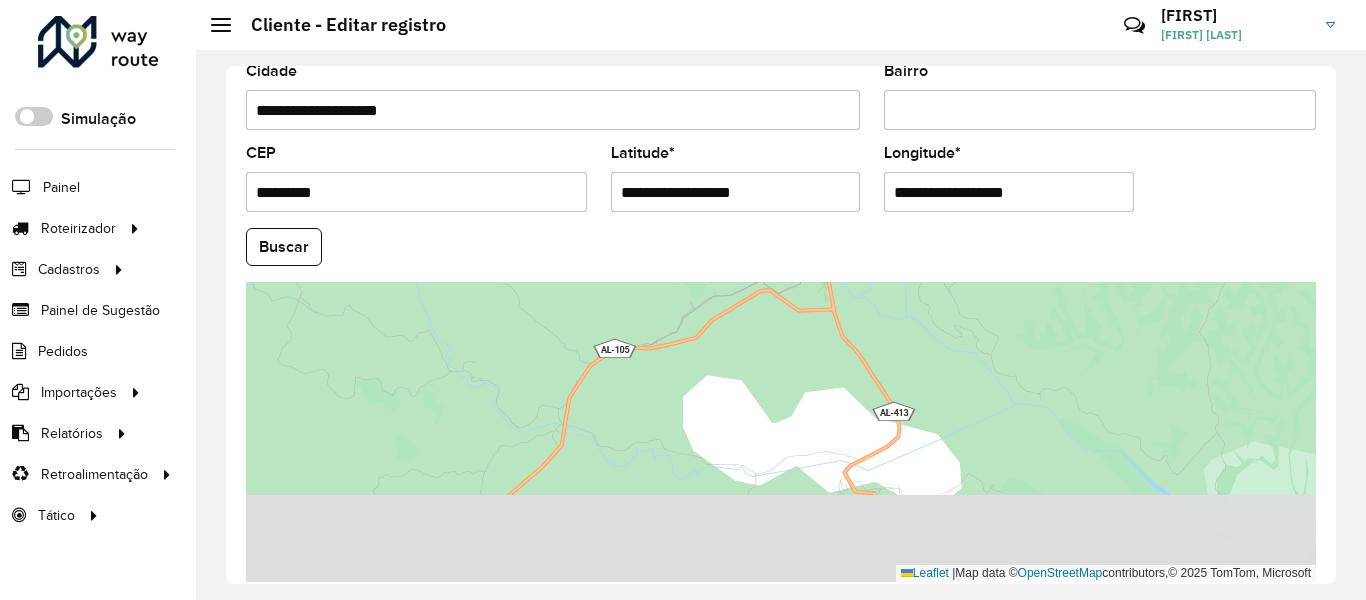 drag, startPoint x: 840, startPoint y: 406, endPoint x: 871, endPoint y: 308, distance: 102.78619 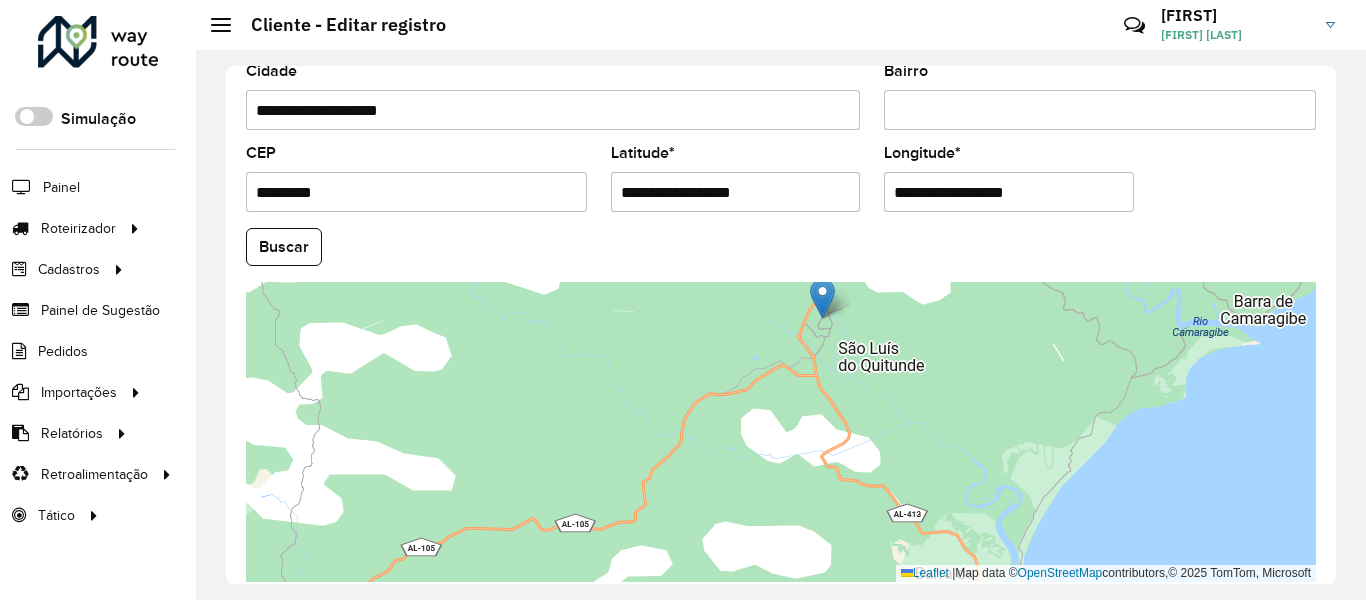 drag, startPoint x: 825, startPoint y: 414, endPoint x: 777, endPoint y: 507, distance: 104.65658 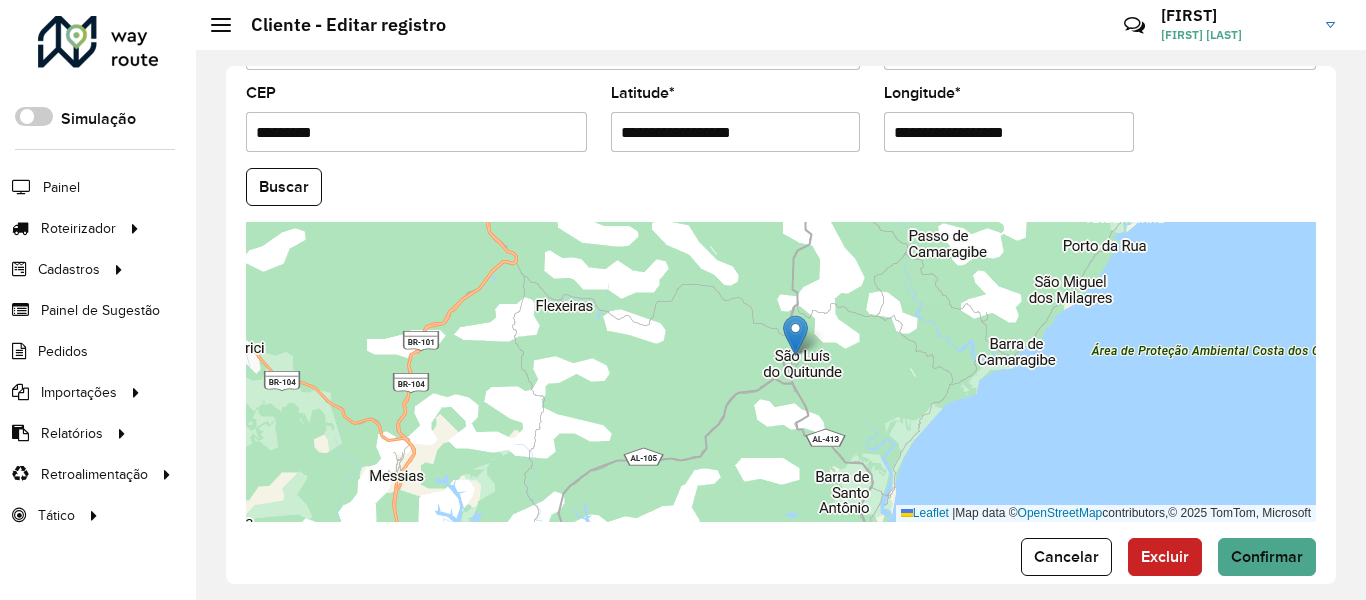 scroll, scrollTop: 888, scrollLeft: 0, axis: vertical 